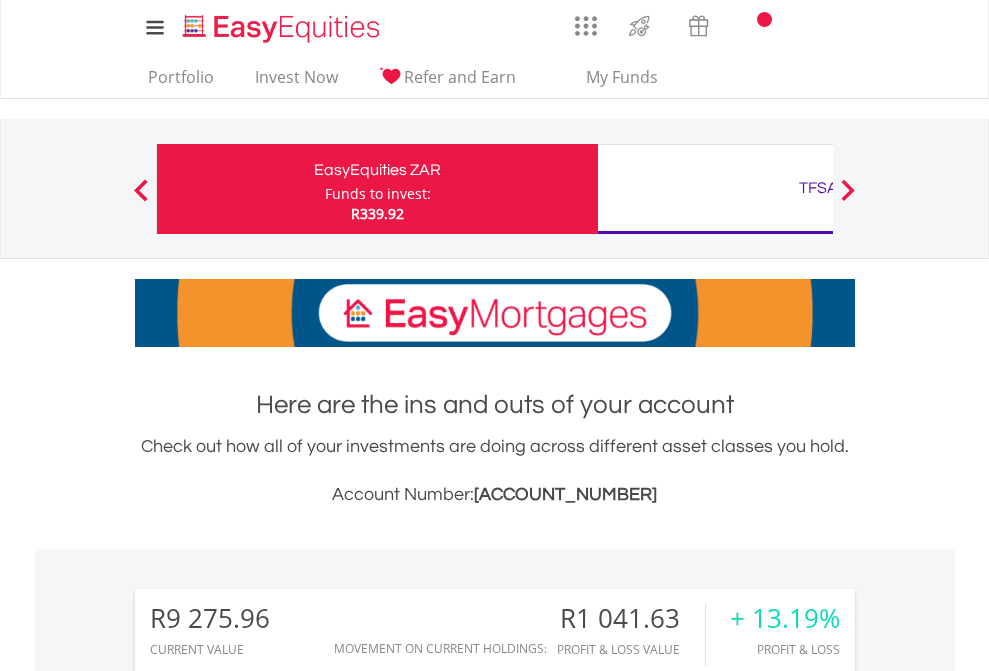 scroll, scrollTop: 0, scrollLeft: 0, axis: both 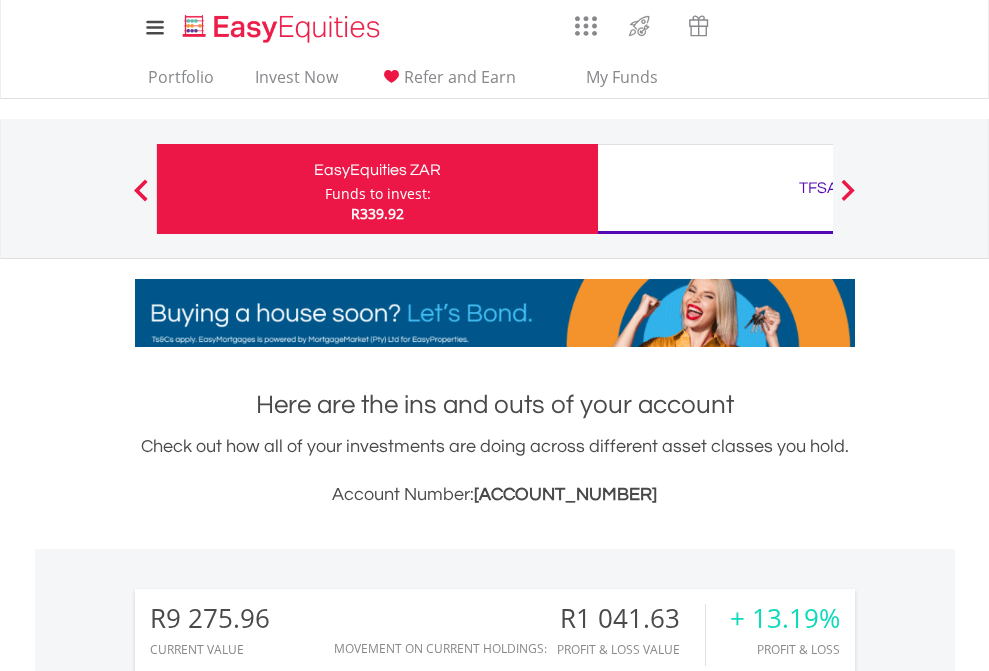 click on "Funds to invest:" at bounding box center (378, 194) 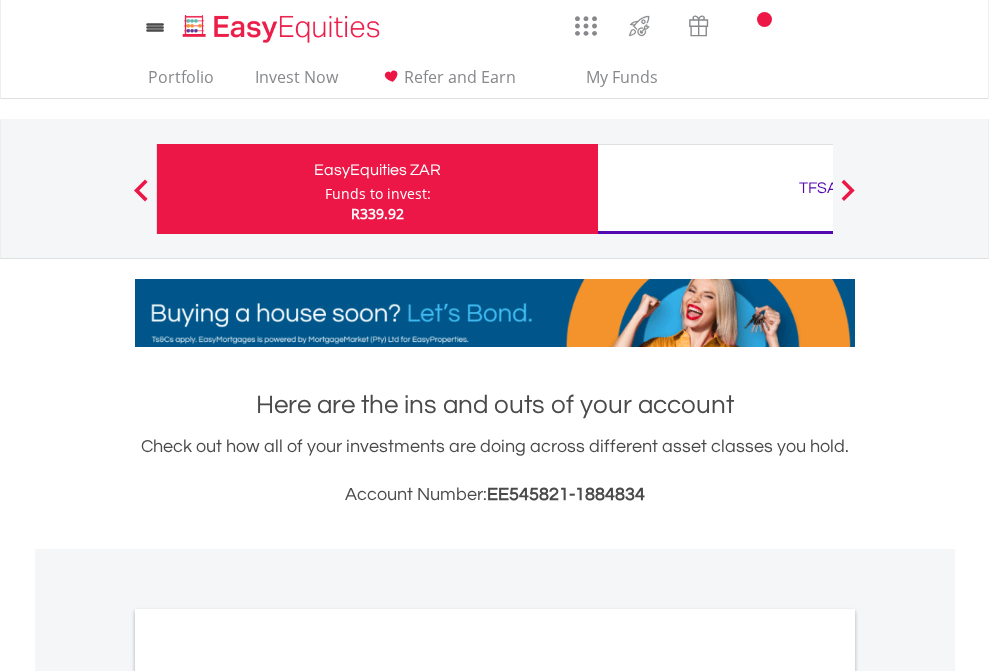 scroll, scrollTop: 0, scrollLeft: 0, axis: both 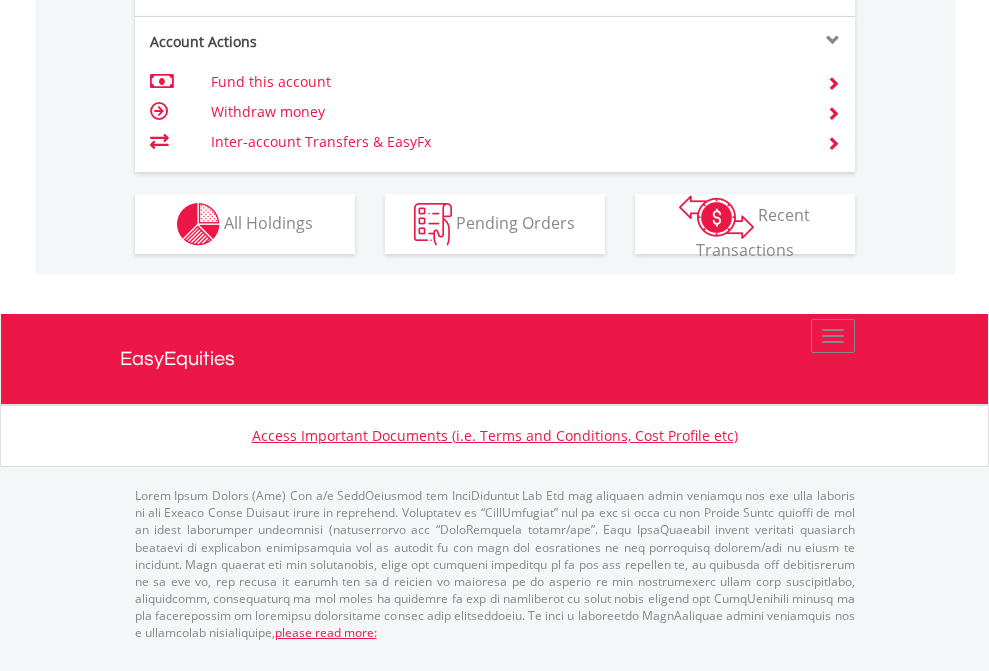 click on "Investment types" at bounding box center (706, -337) 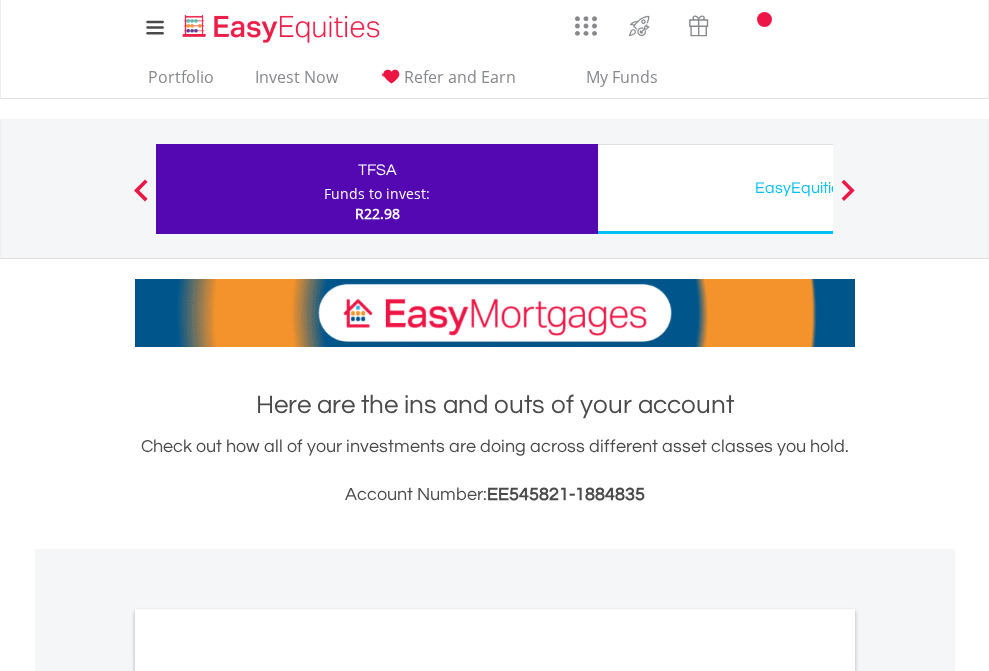 scroll, scrollTop: 0, scrollLeft: 0, axis: both 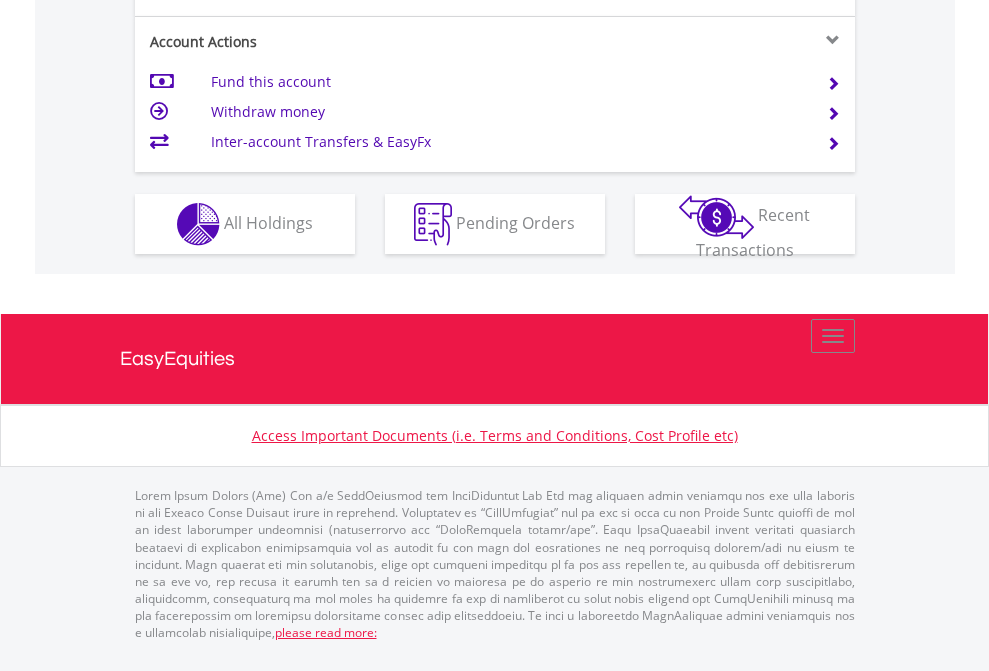click on "Investment types" at bounding box center [706, -337] 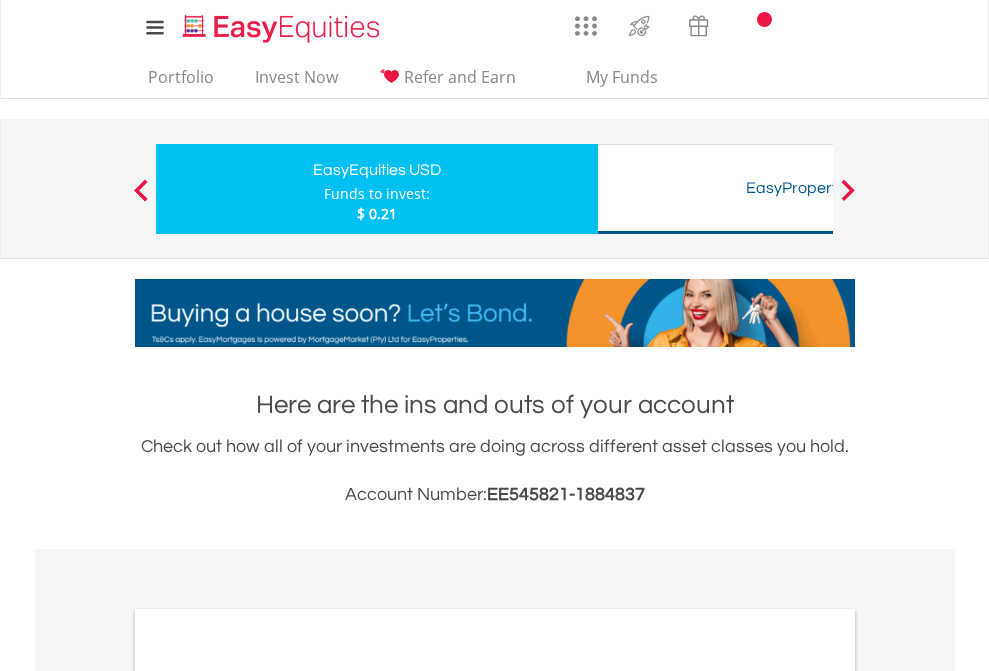 scroll, scrollTop: 0, scrollLeft: 0, axis: both 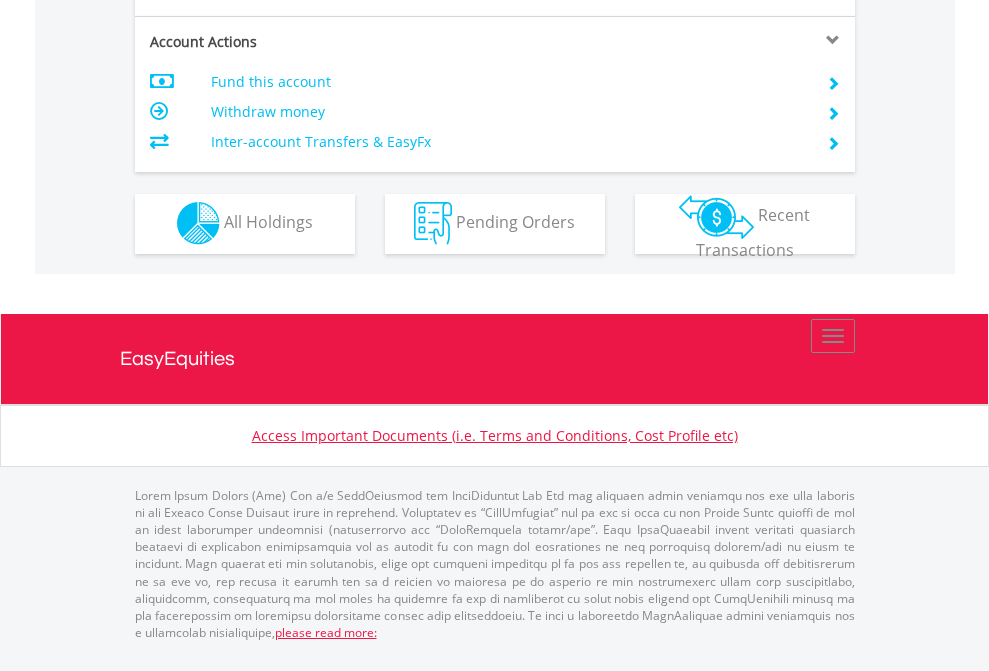 click on "Investment types" at bounding box center [706, -353] 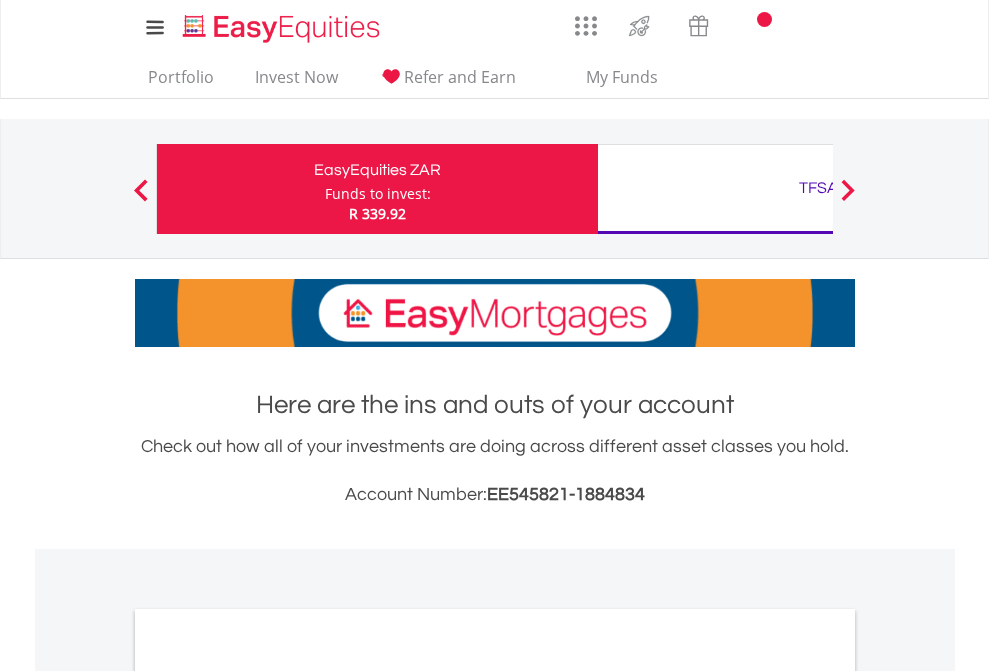 scroll, scrollTop: 0, scrollLeft: 0, axis: both 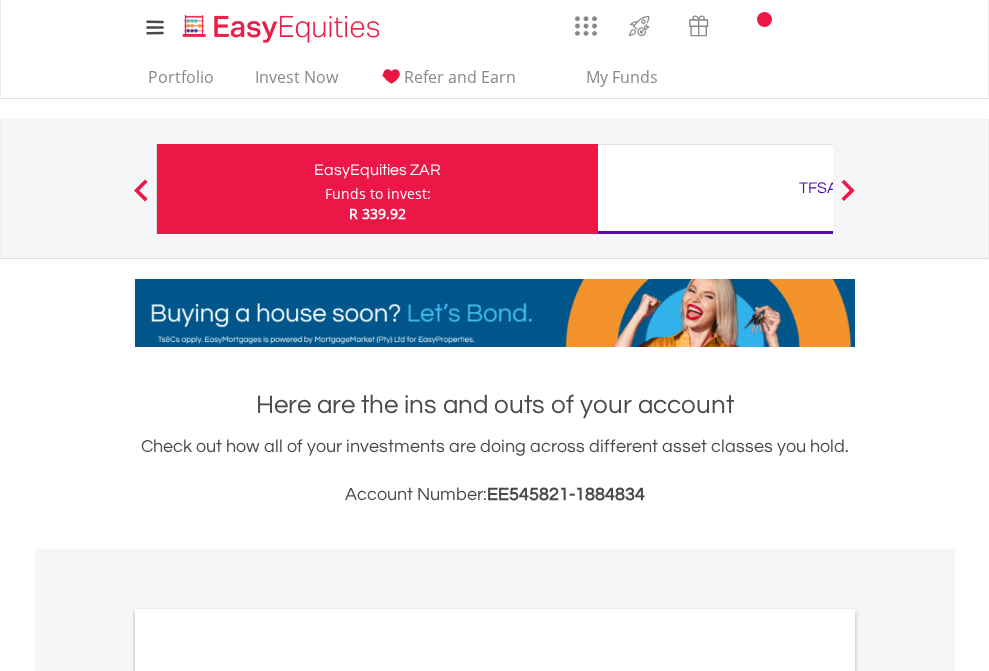 click on "All Holdings" at bounding box center [268, 1096] 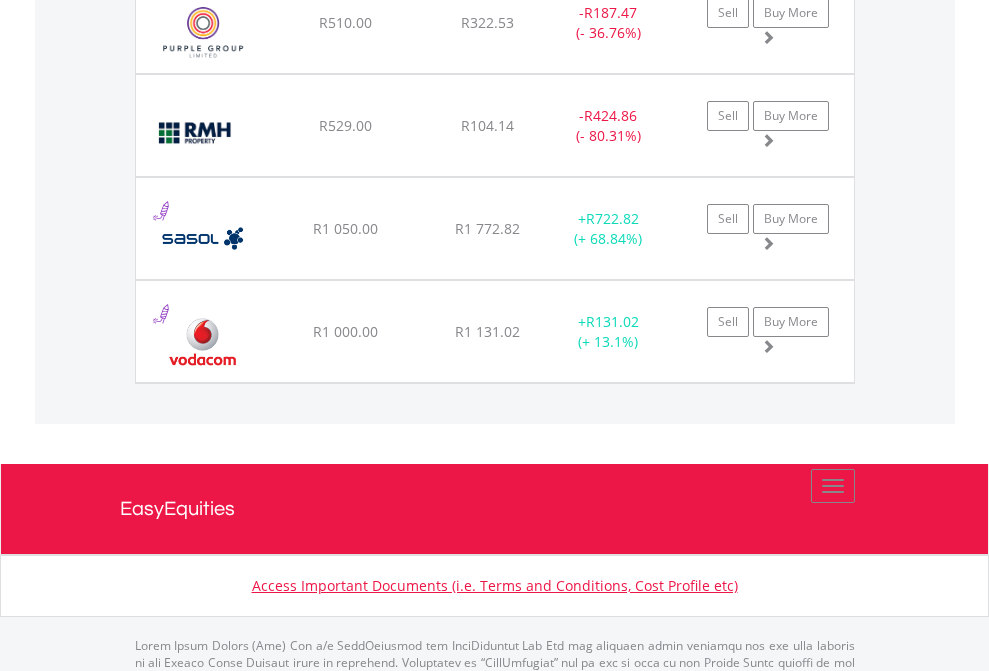 scroll, scrollTop: 2345, scrollLeft: 0, axis: vertical 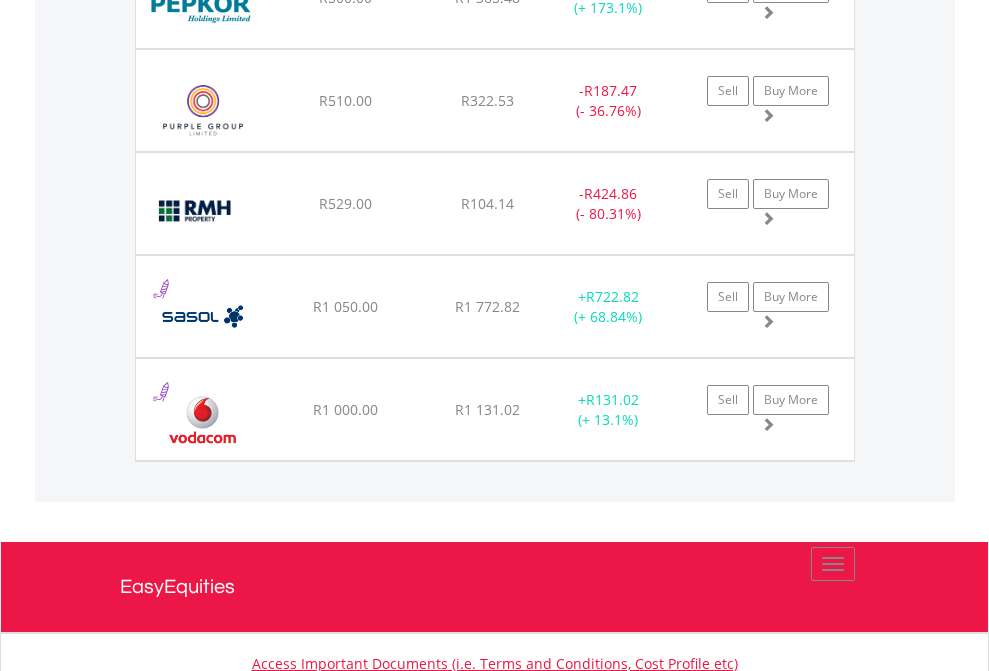 click on "TFSA" at bounding box center (818, -2157) 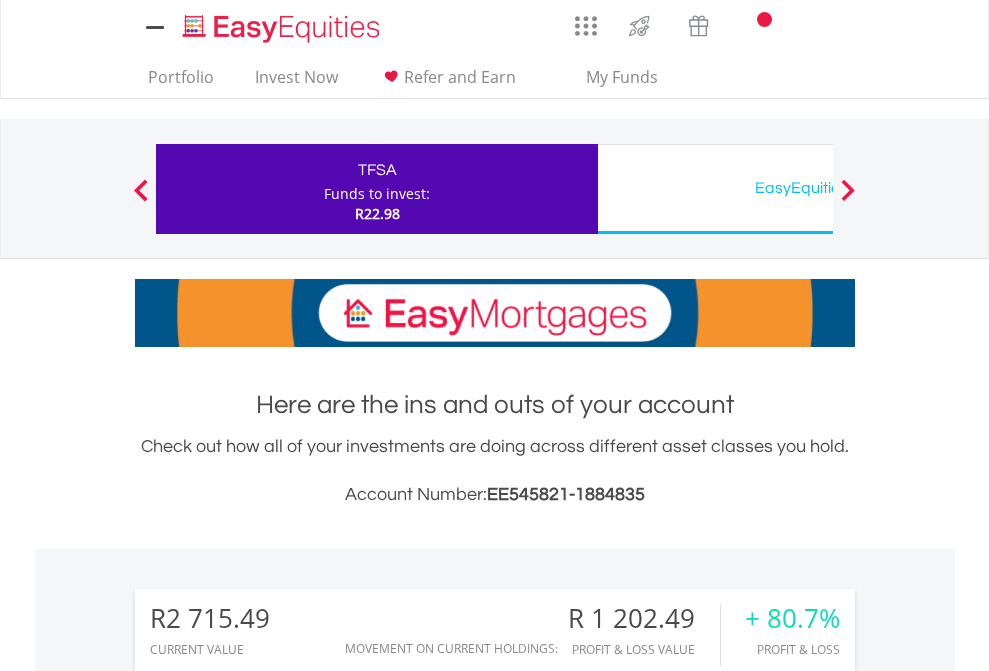 scroll, scrollTop: 0, scrollLeft: 0, axis: both 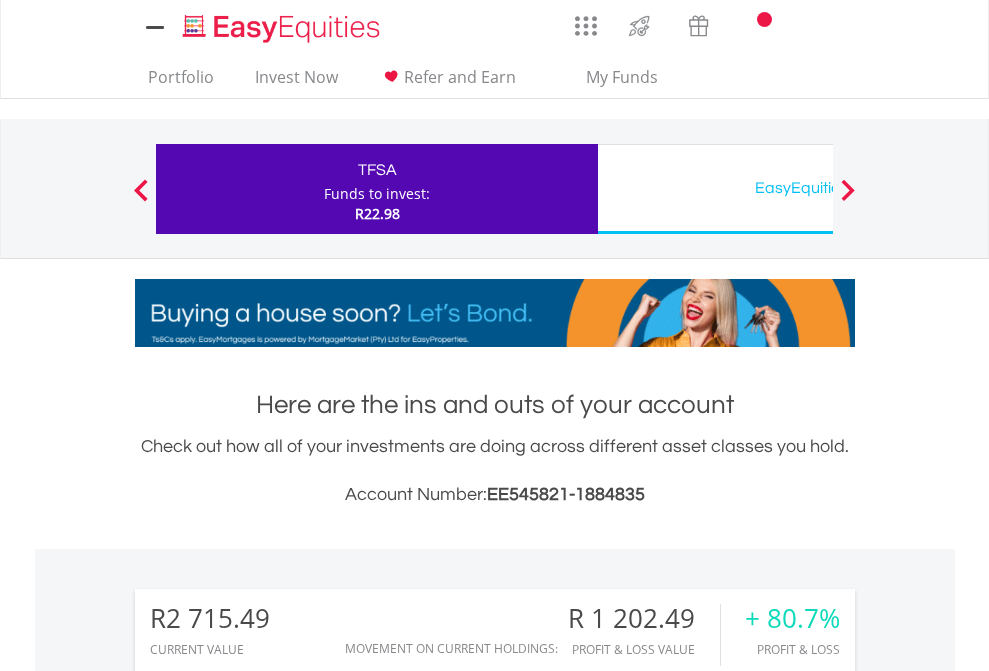 click on "All Holdings" at bounding box center [268, 1546] 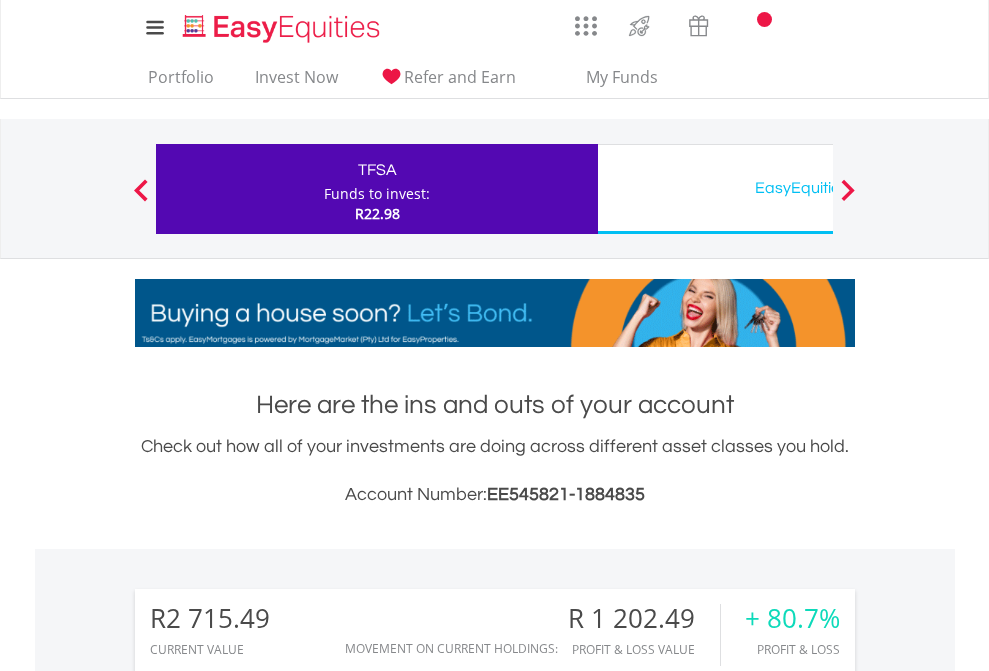 scroll, scrollTop: 1573, scrollLeft: 0, axis: vertical 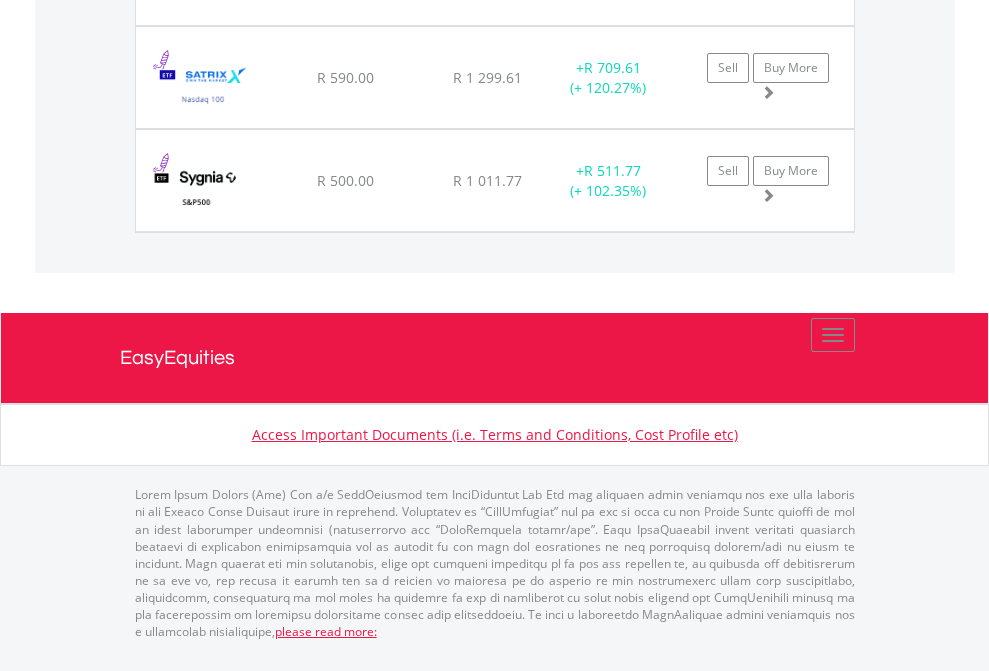 click on "EasyEquities USD" at bounding box center (818, -1625) 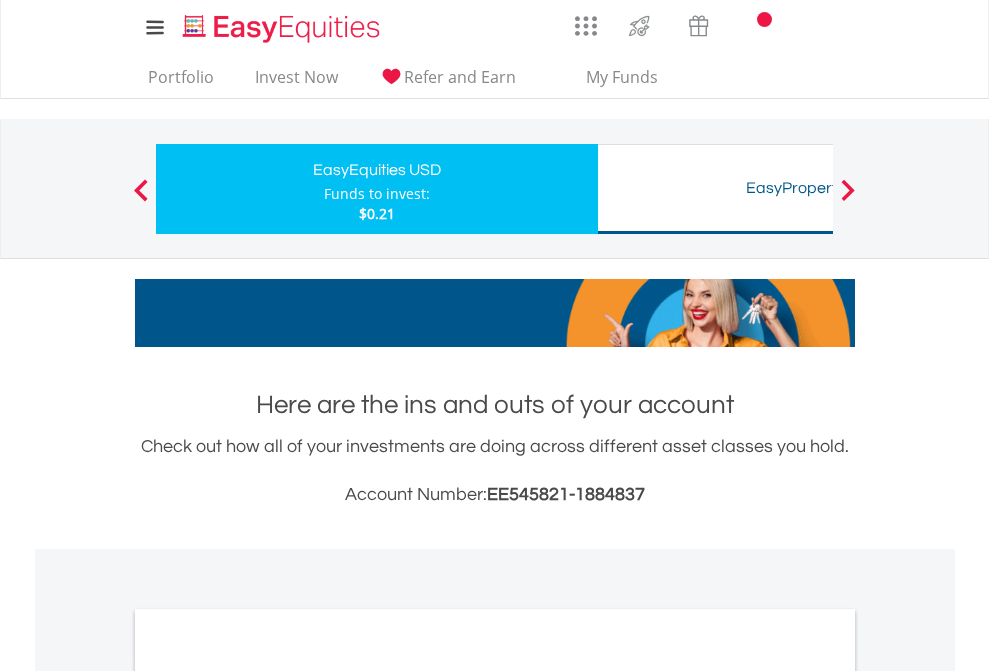 scroll, scrollTop: 1202, scrollLeft: 0, axis: vertical 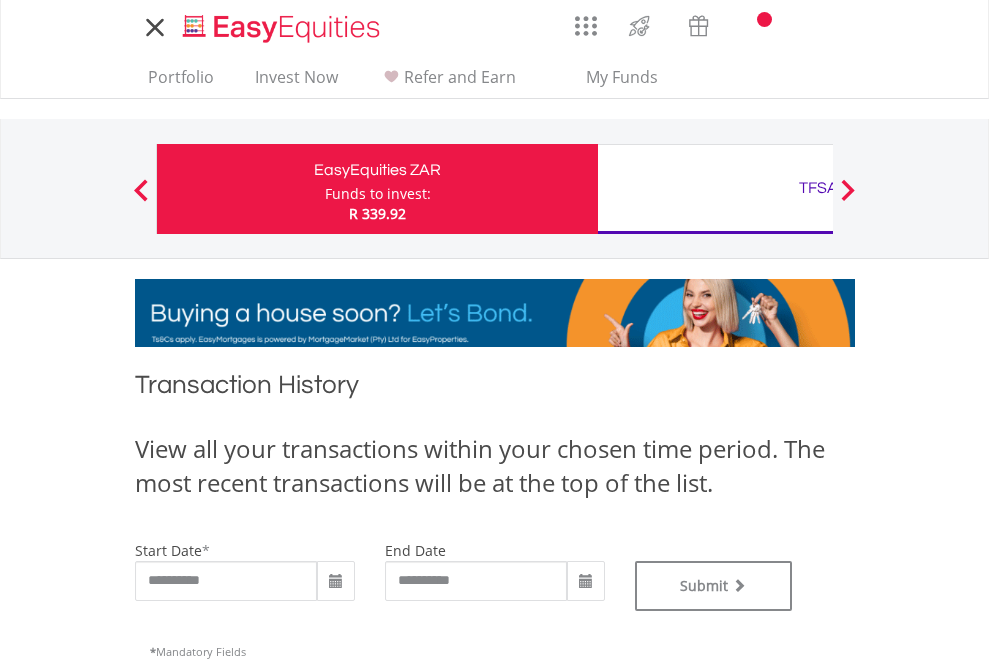 type on "**********" 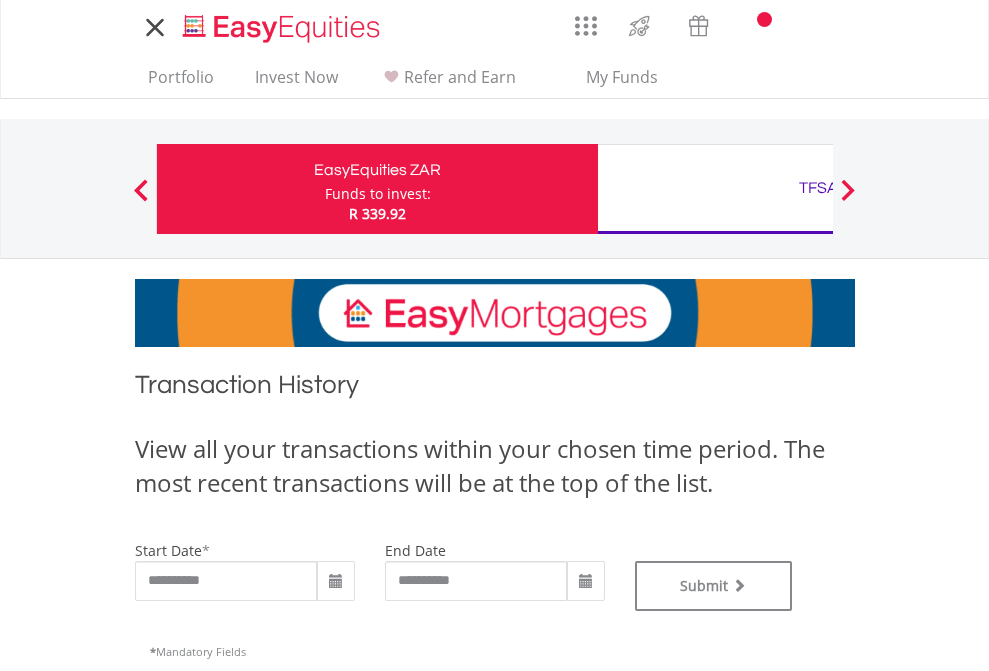 type on "**********" 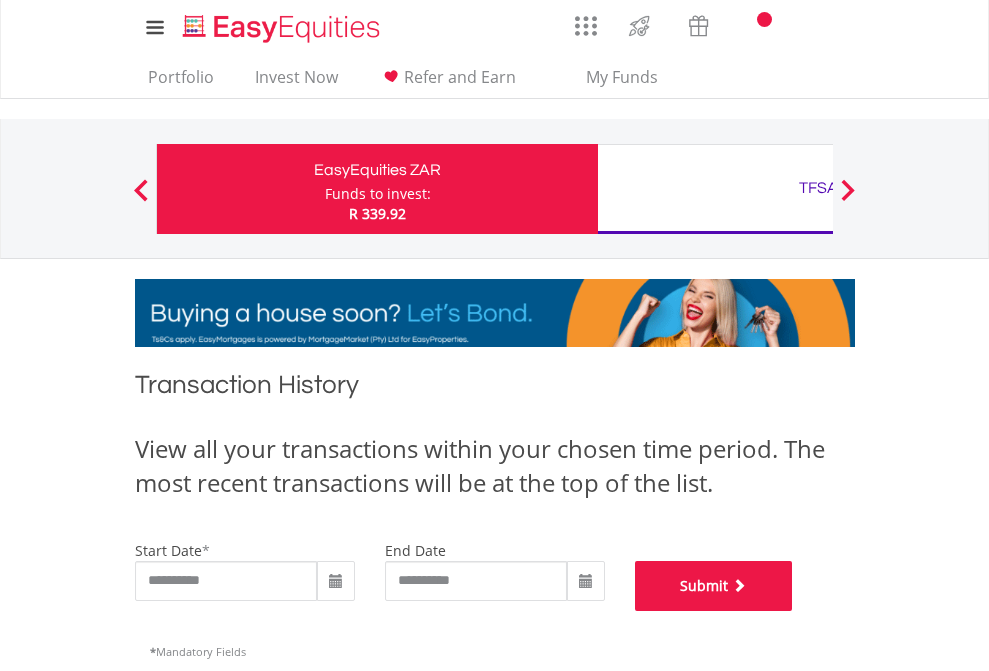 click on "Submit" at bounding box center (714, 586) 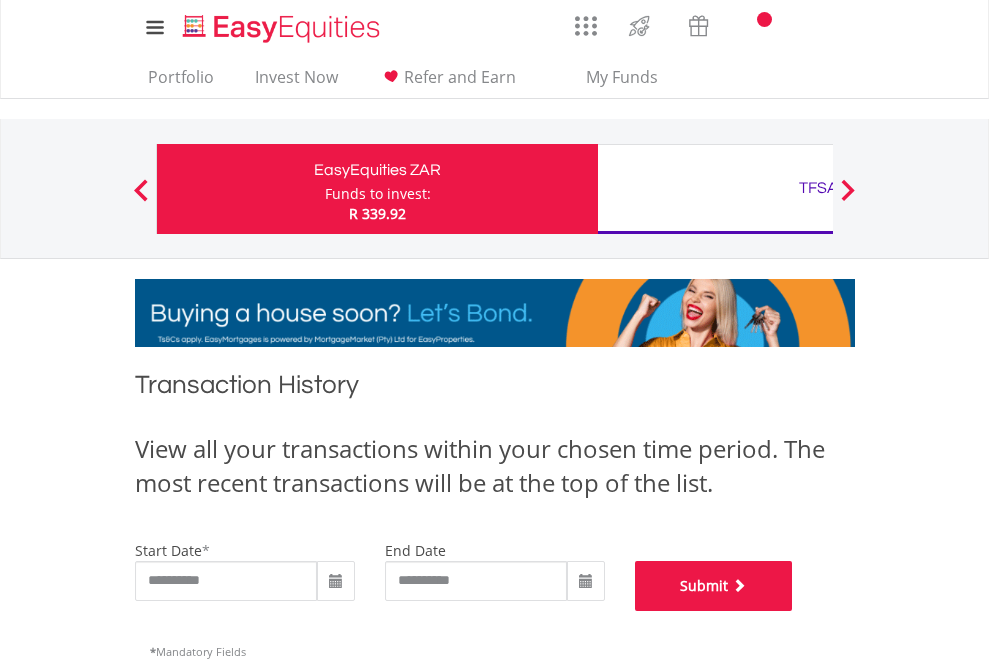 scroll, scrollTop: 811, scrollLeft: 0, axis: vertical 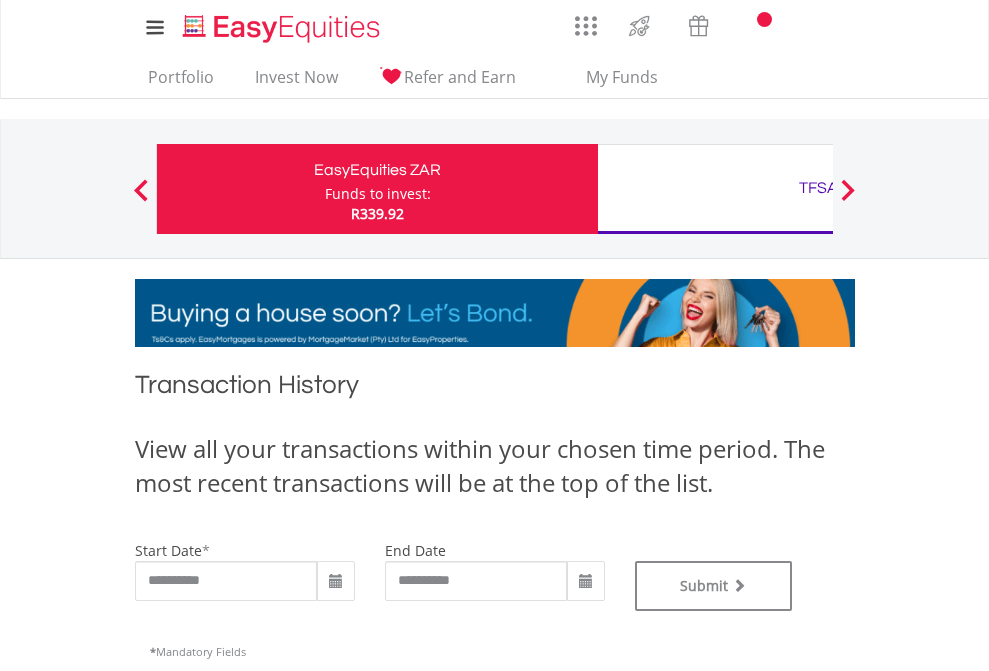click on "TFSA" at bounding box center [818, 188] 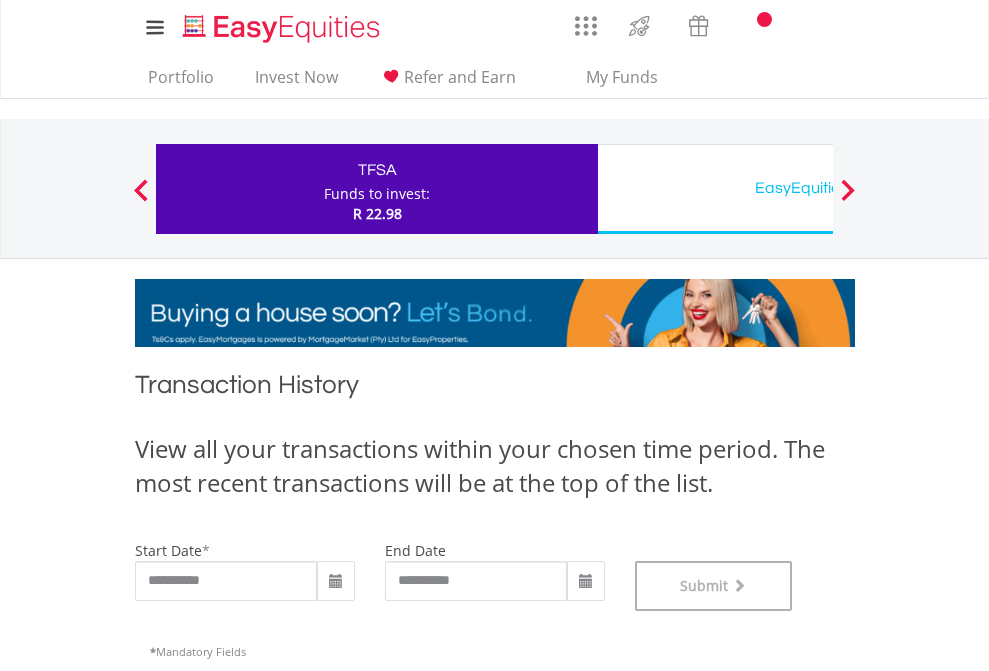scroll, scrollTop: 811, scrollLeft: 0, axis: vertical 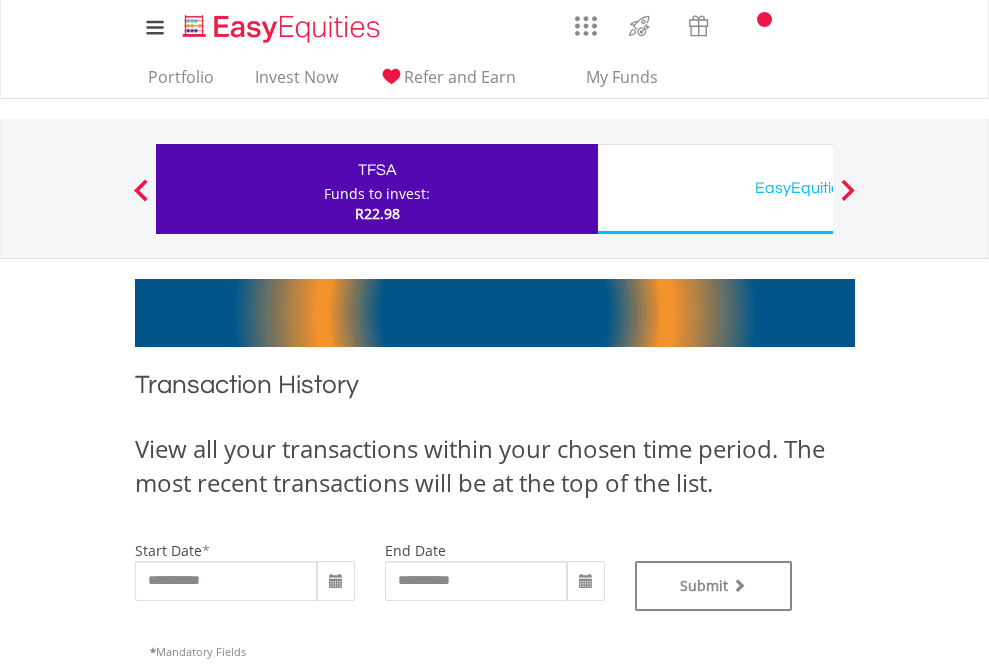 click on "EasyEquities USD" at bounding box center [818, 188] 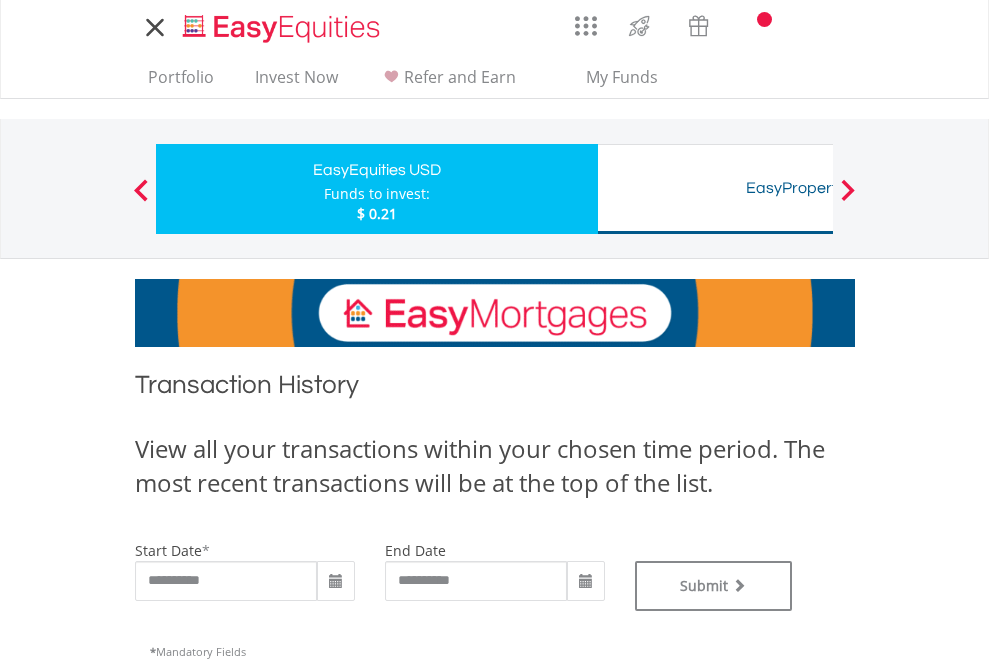 scroll, scrollTop: 0, scrollLeft: 0, axis: both 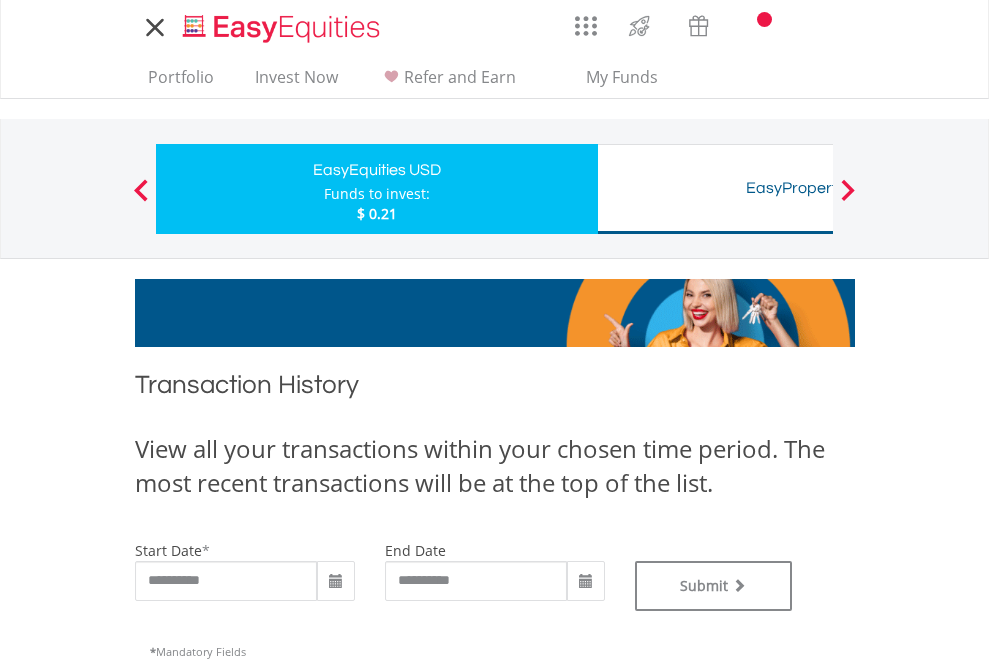type on "**********" 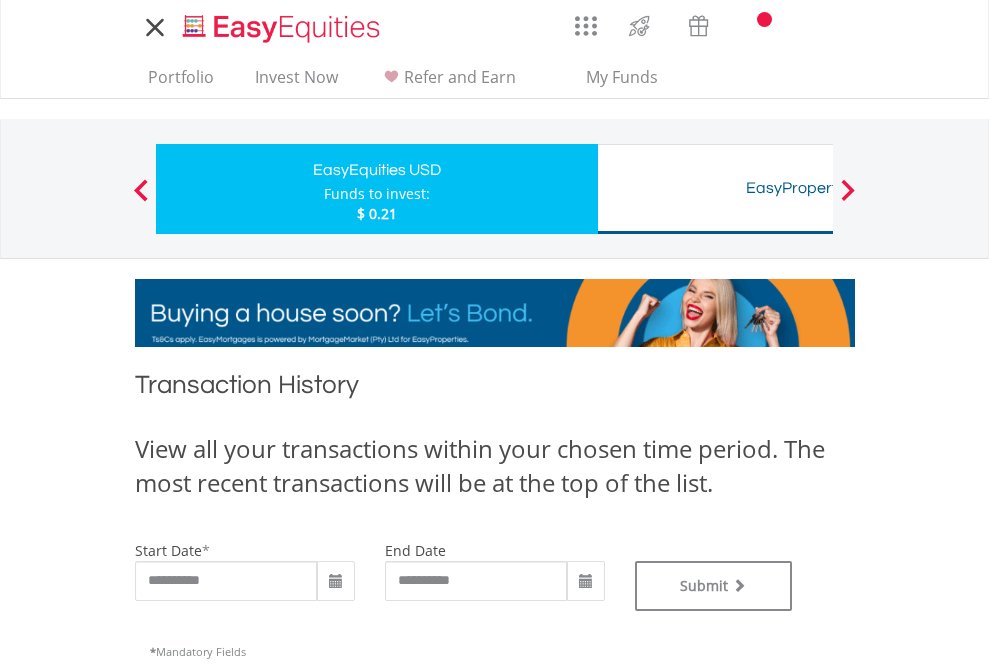 type on "**********" 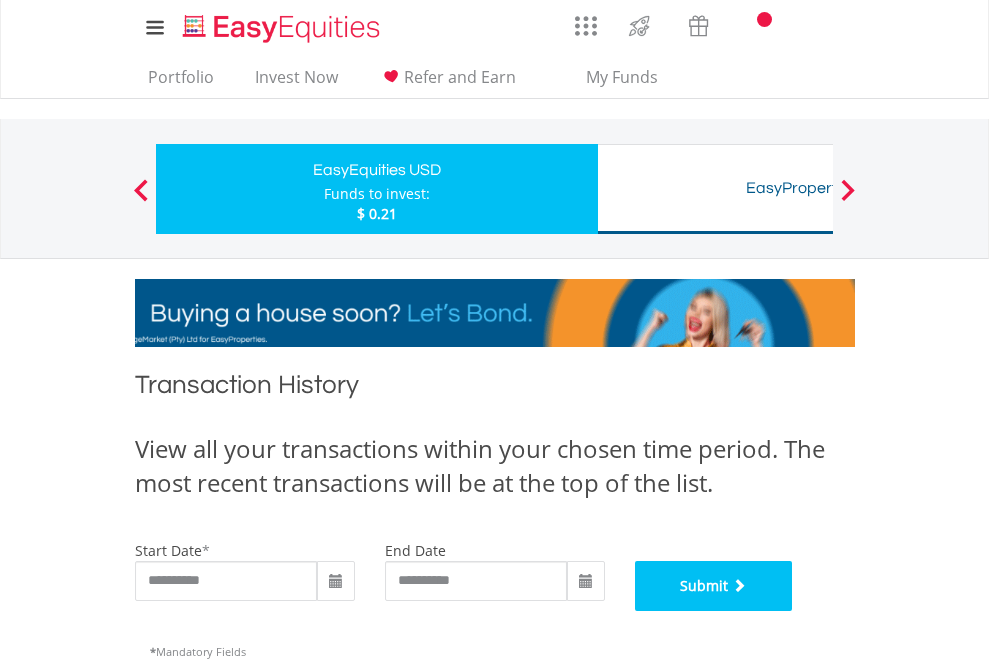 click on "Submit" at bounding box center (714, 586) 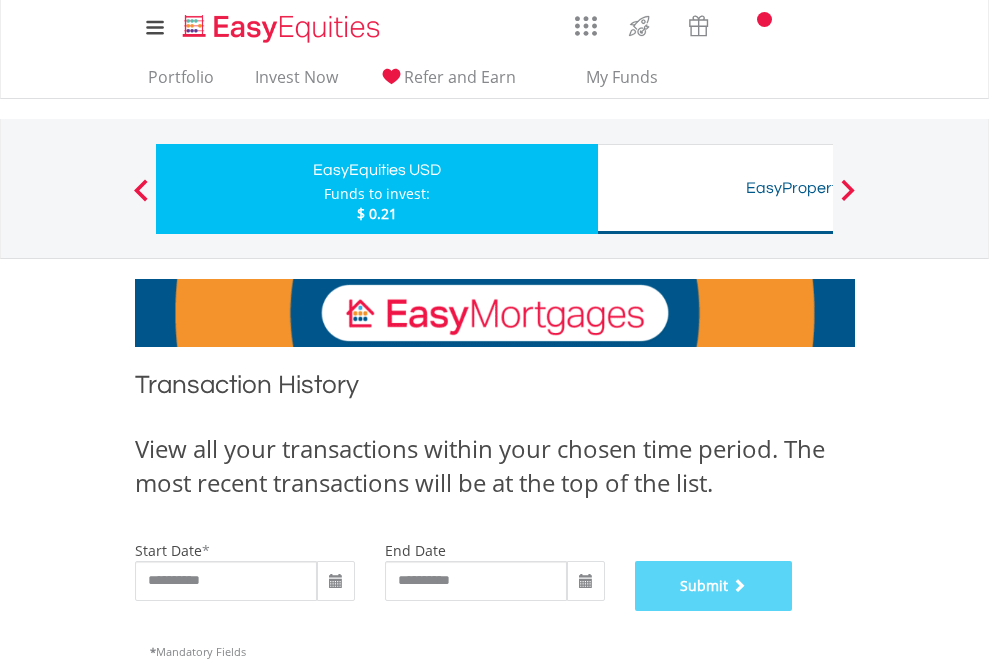 scroll, scrollTop: 811, scrollLeft: 0, axis: vertical 